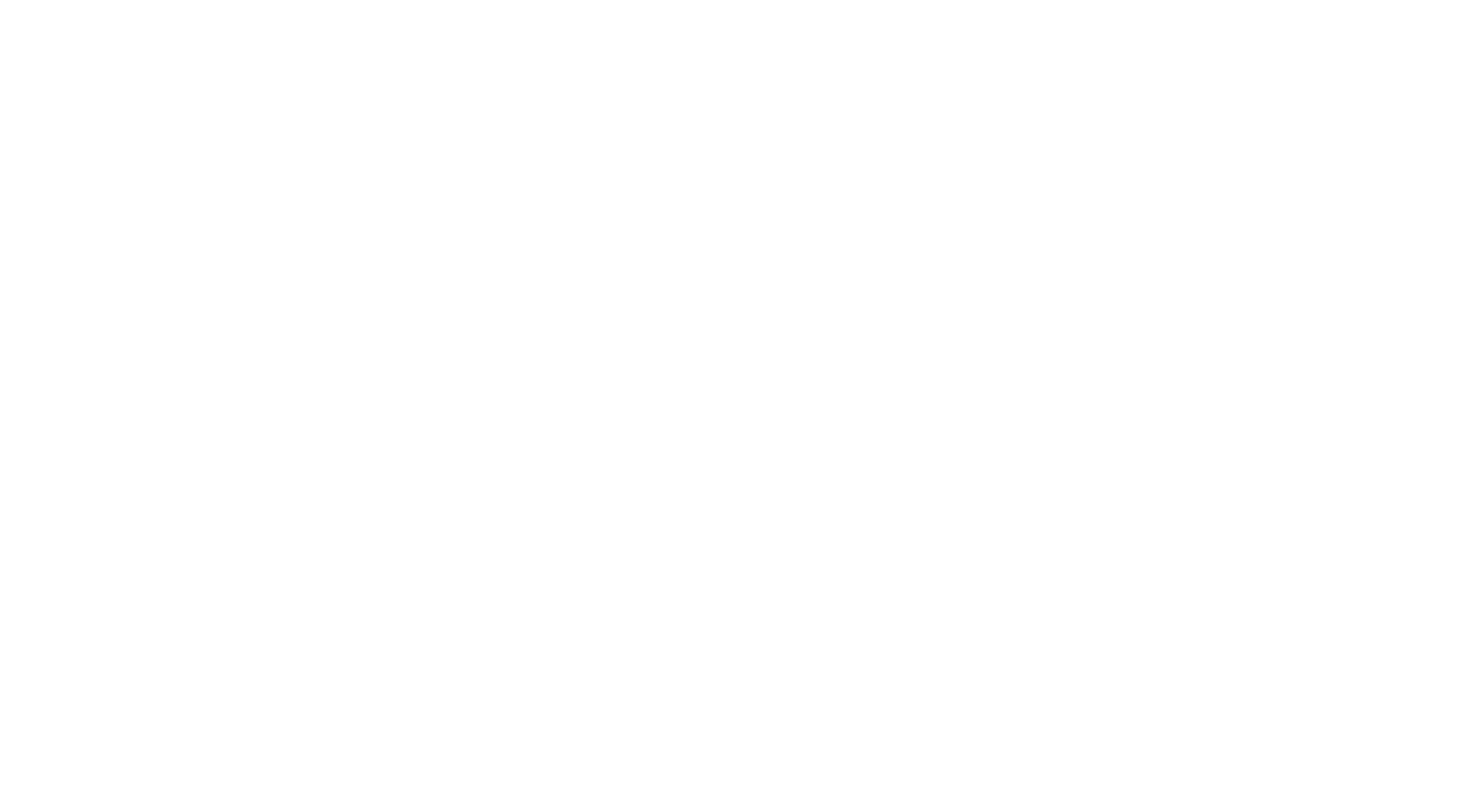 scroll, scrollTop: 0, scrollLeft: 0, axis: both 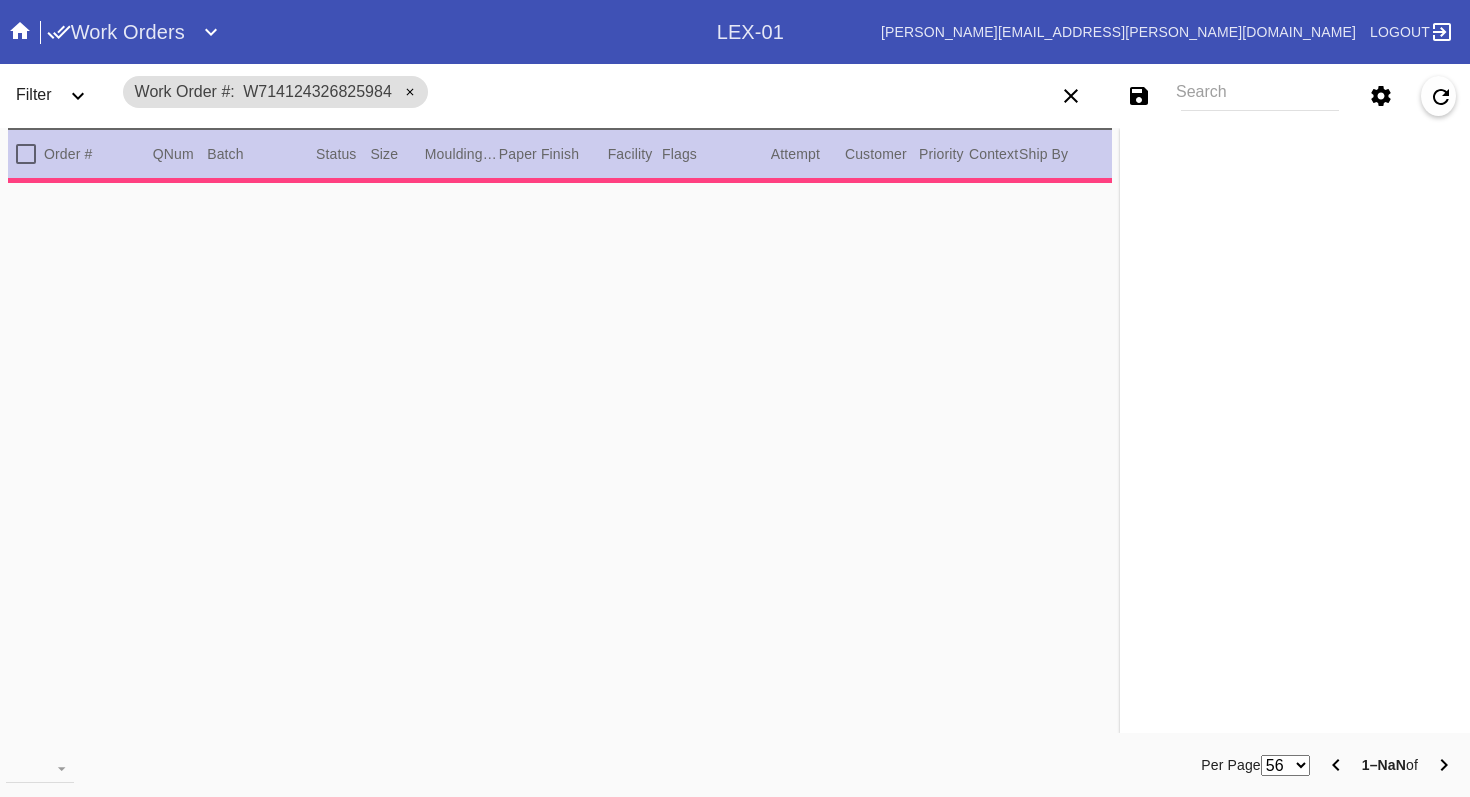 type on "3.0" 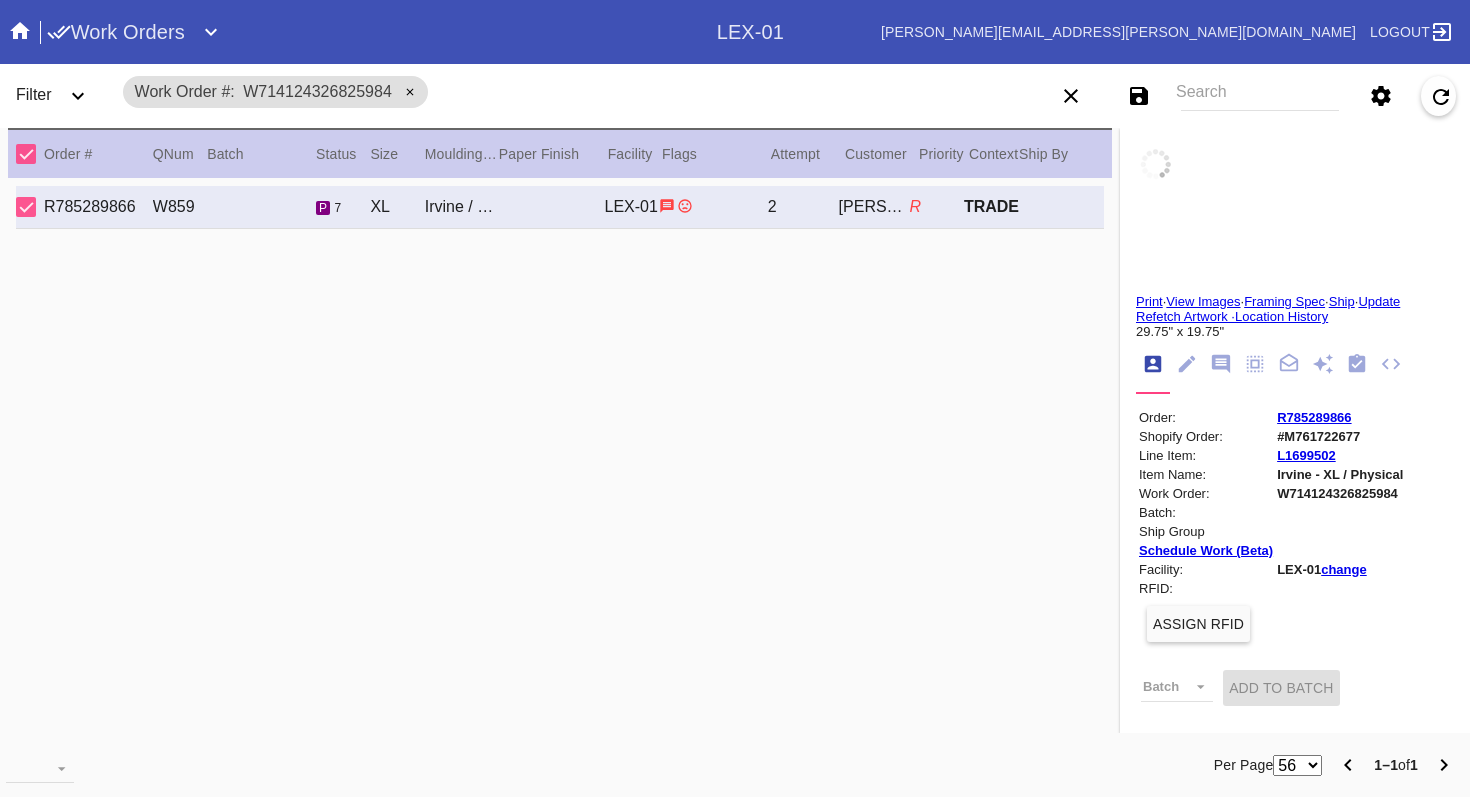 click 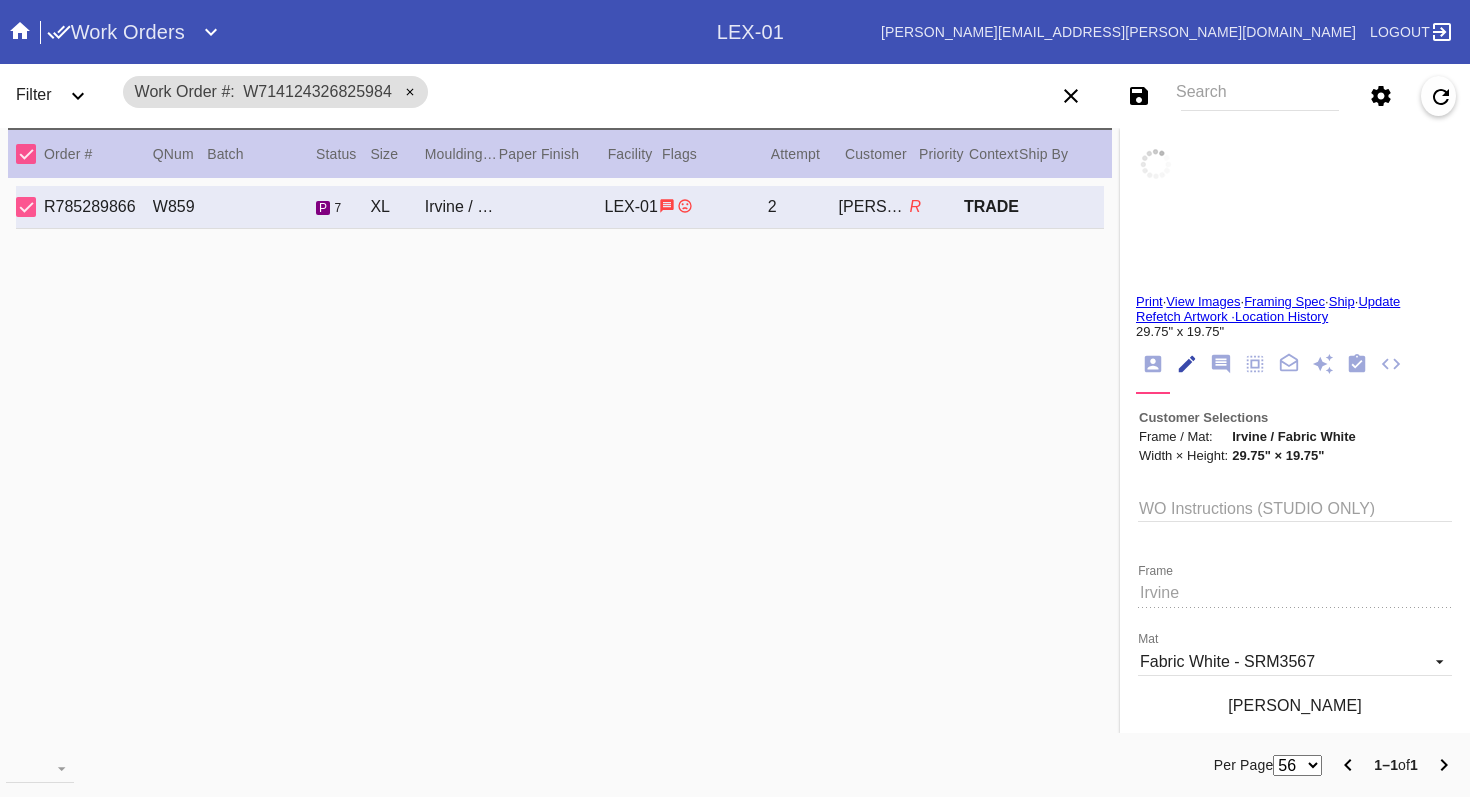 scroll, scrollTop: 73, scrollLeft: 0, axis: vertical 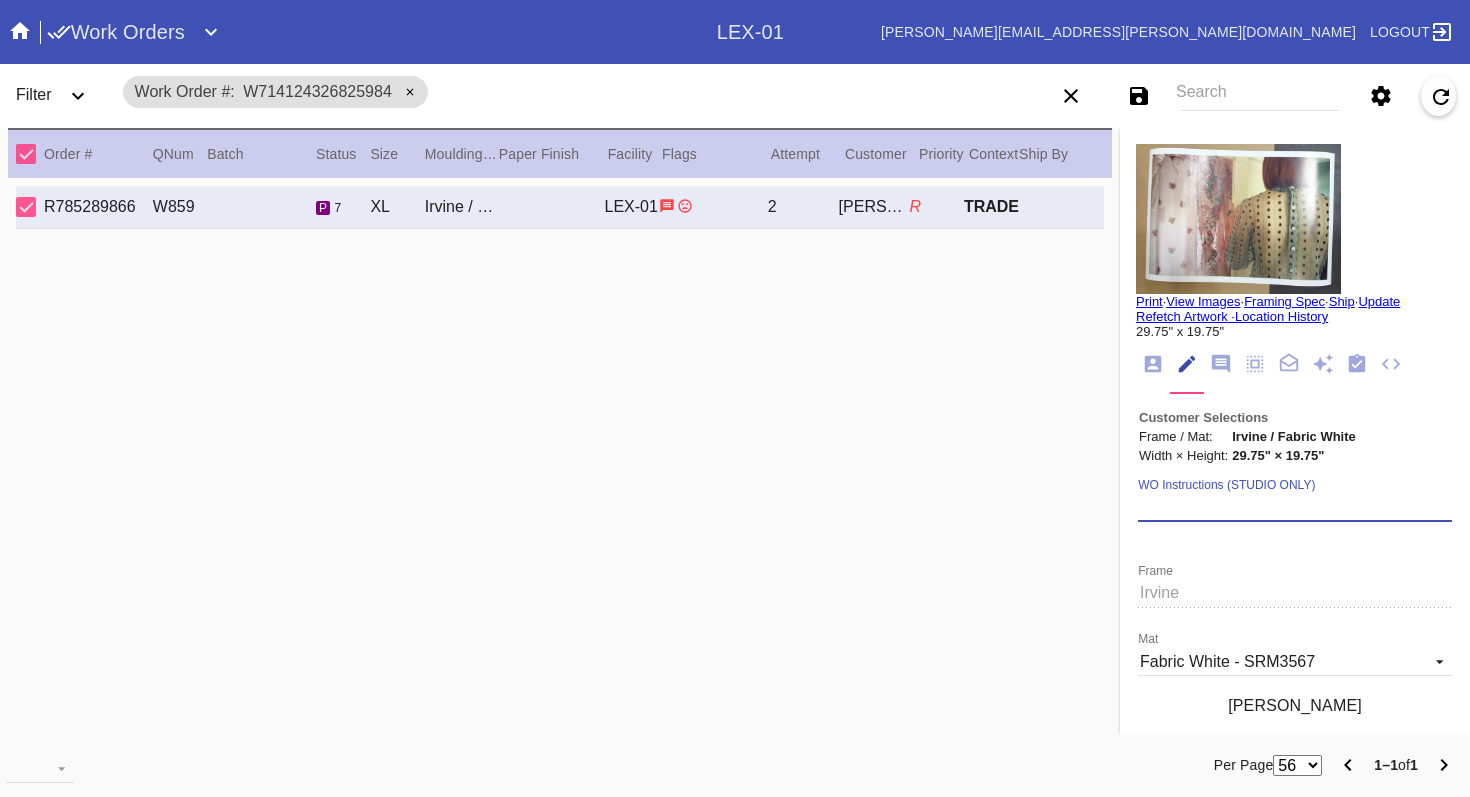 click on "WO Instructions (STUDIO ONLY)" at bounding box center [1295, 507] 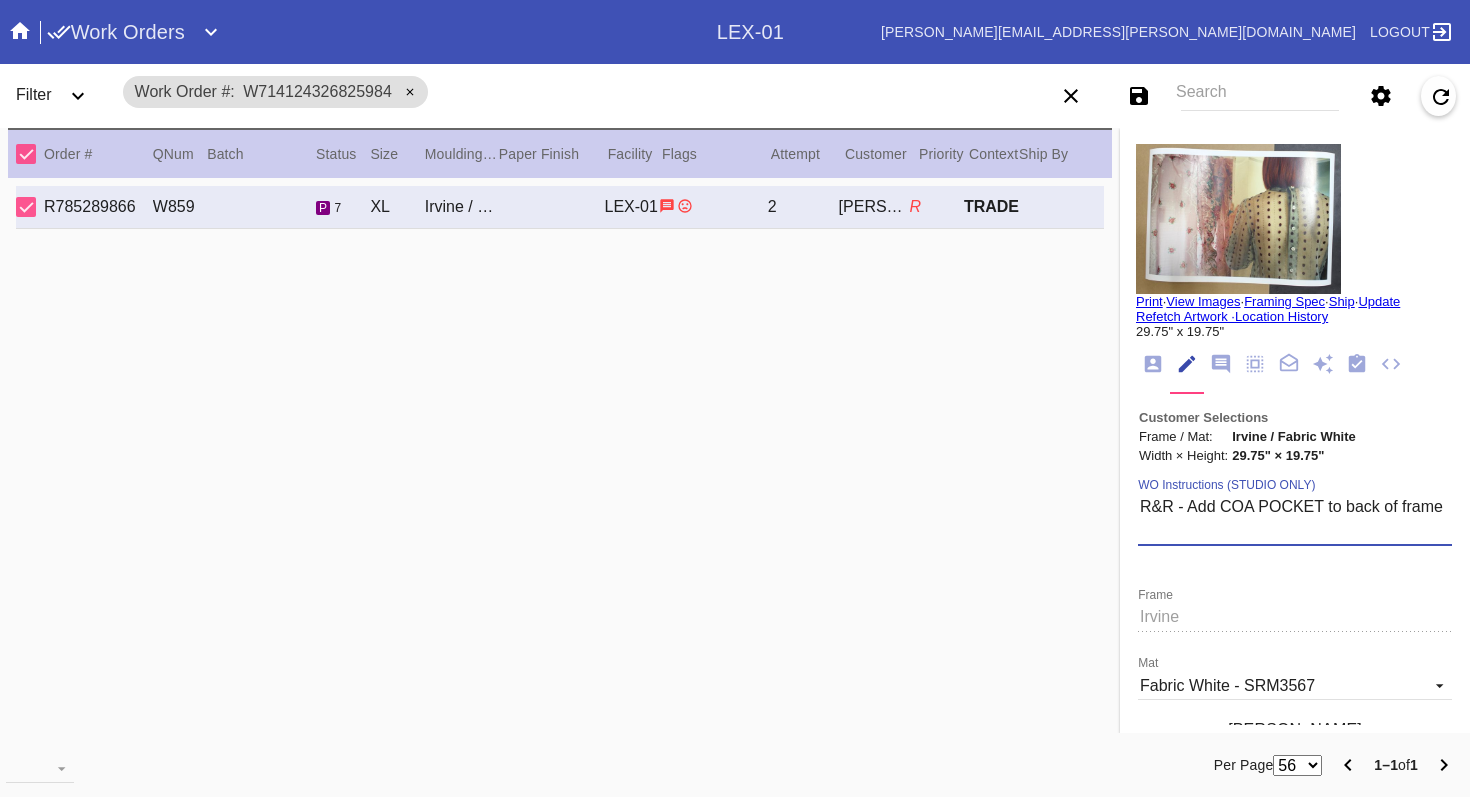 type on "R&R - Add COA POCKET to back of frame" 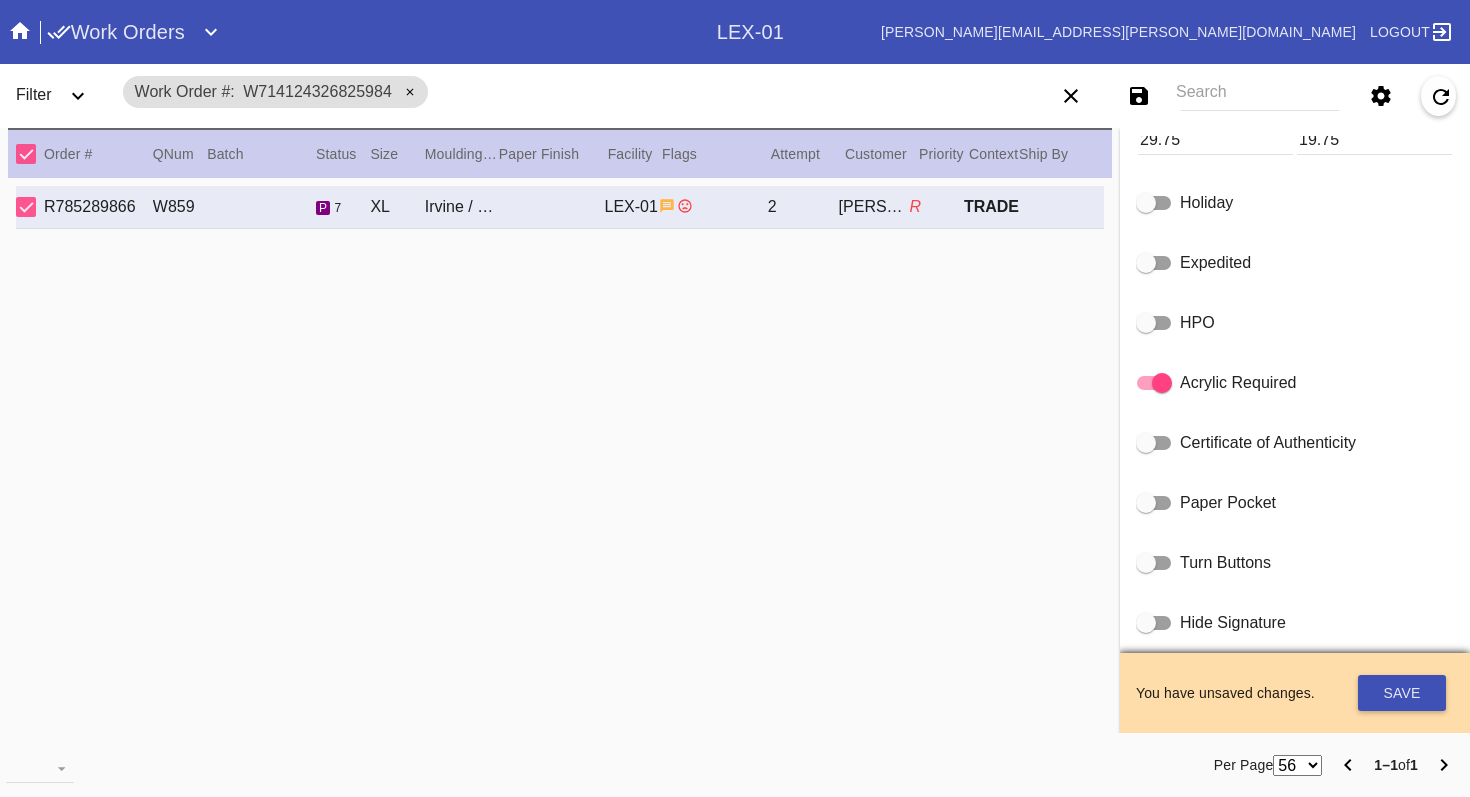 scroll, scrollTop: 1027, scrollLeft: 0, axis: vertical 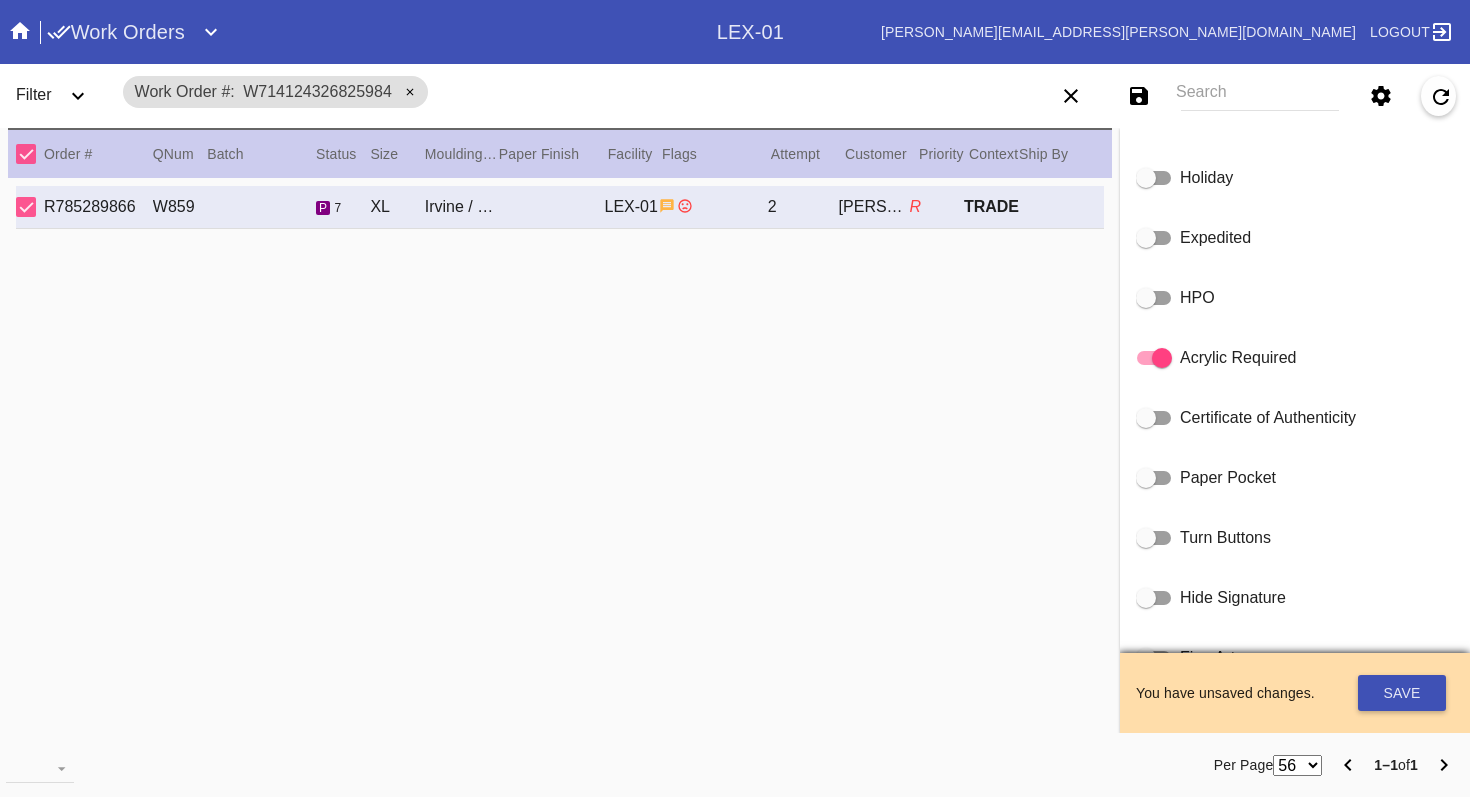 click 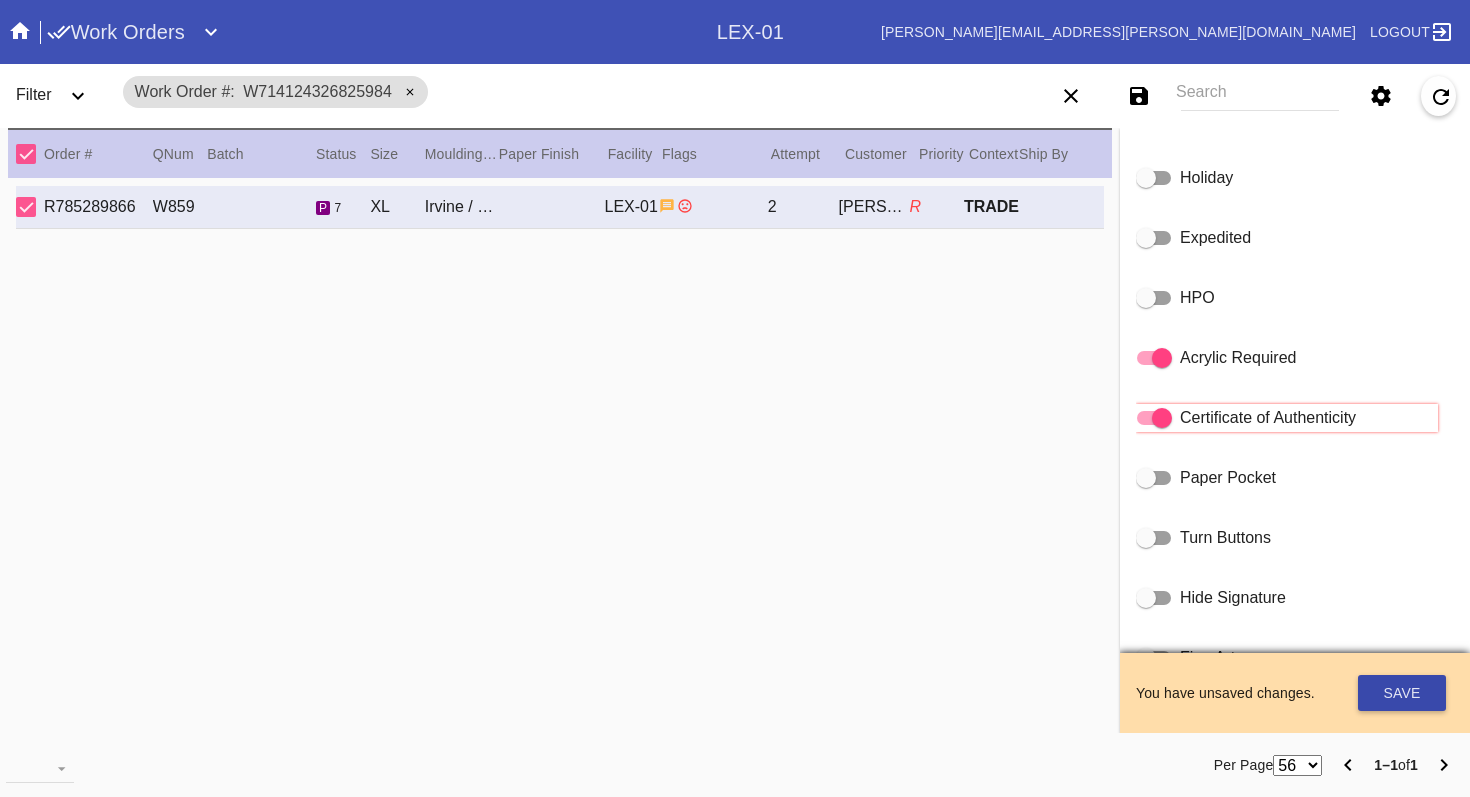 click on "Save" at bounding box center [1402, 693] 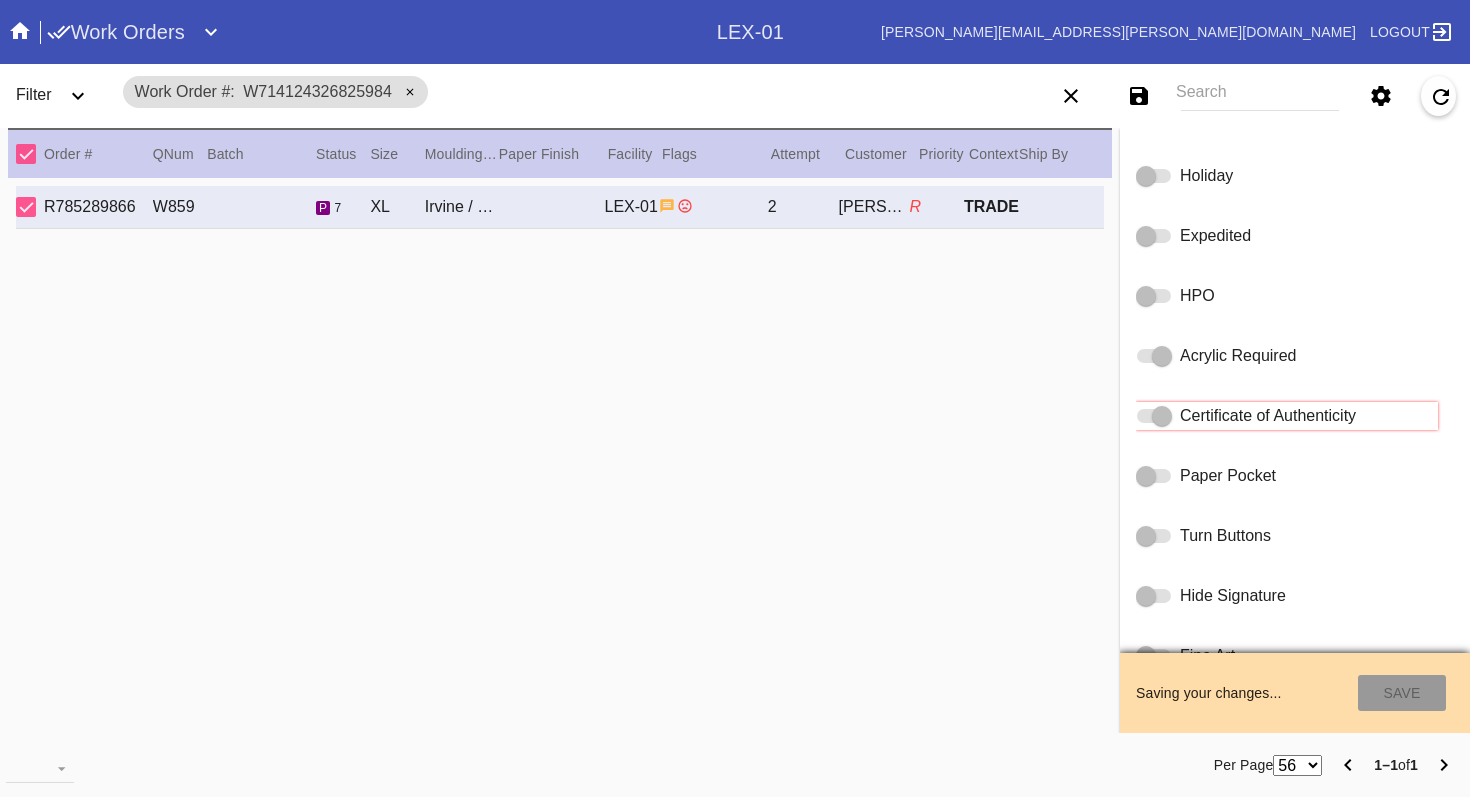 type on "7/1/2025" 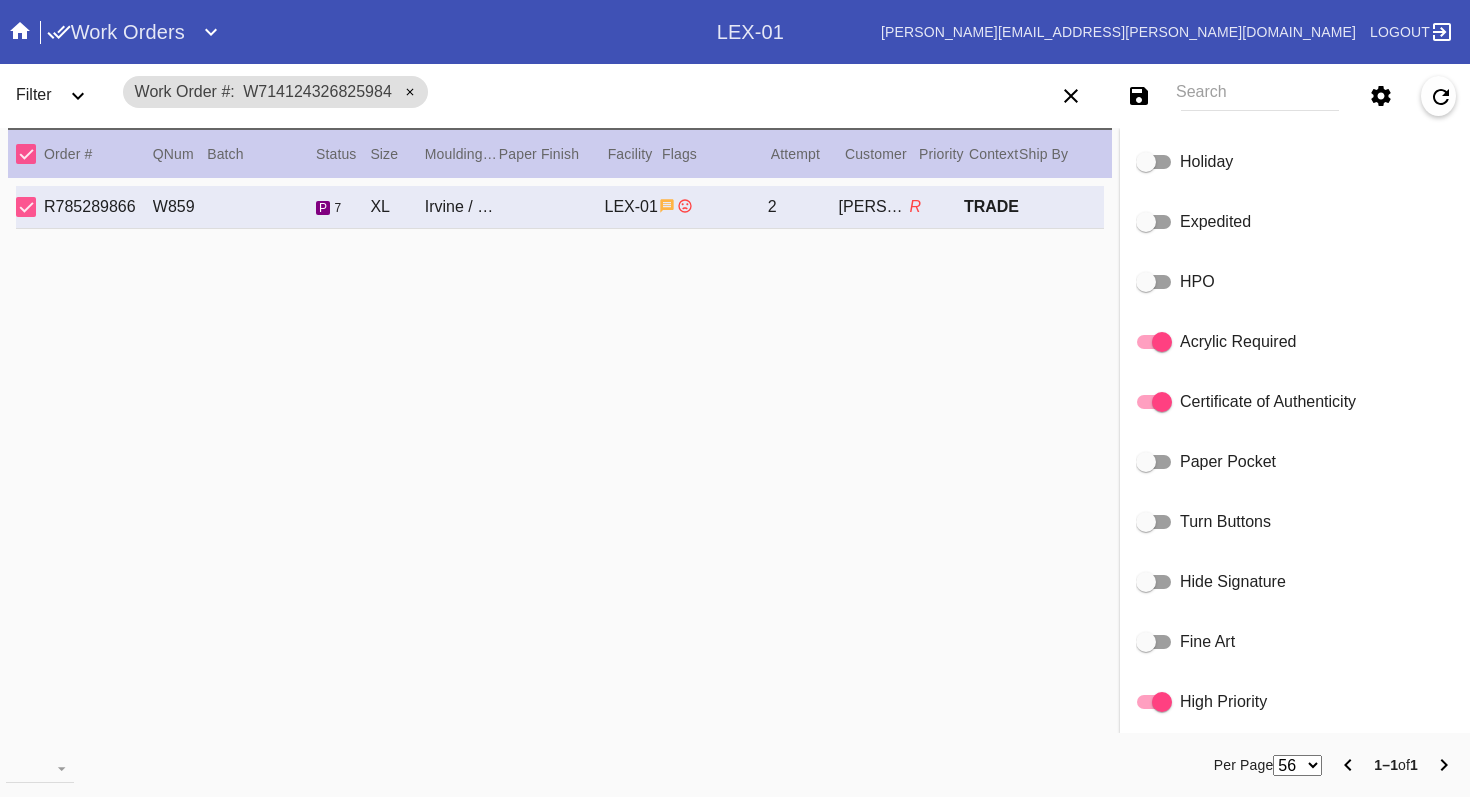 scroll, scrollTop: 1027, scrollLeft: 0, axis: vertical 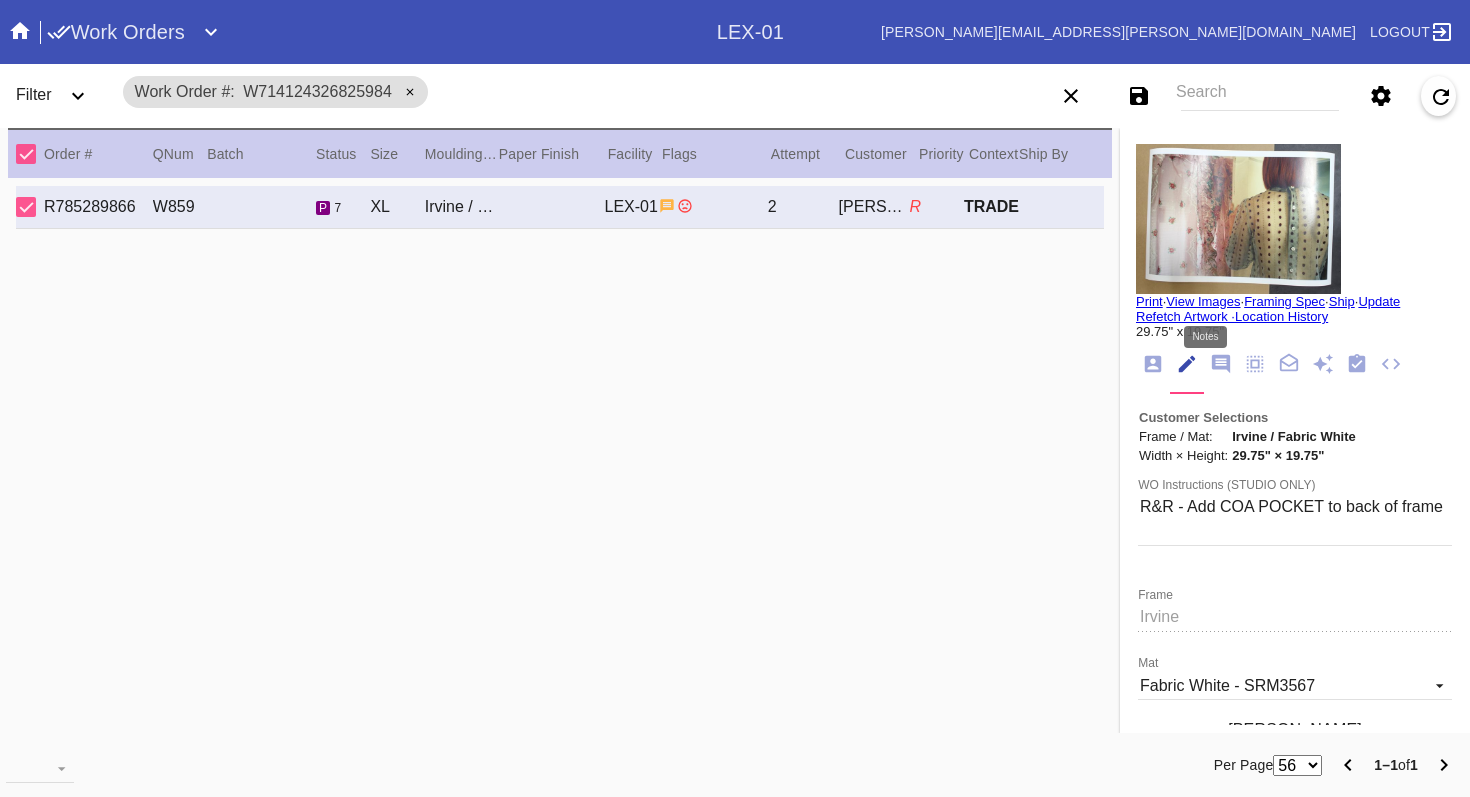 click 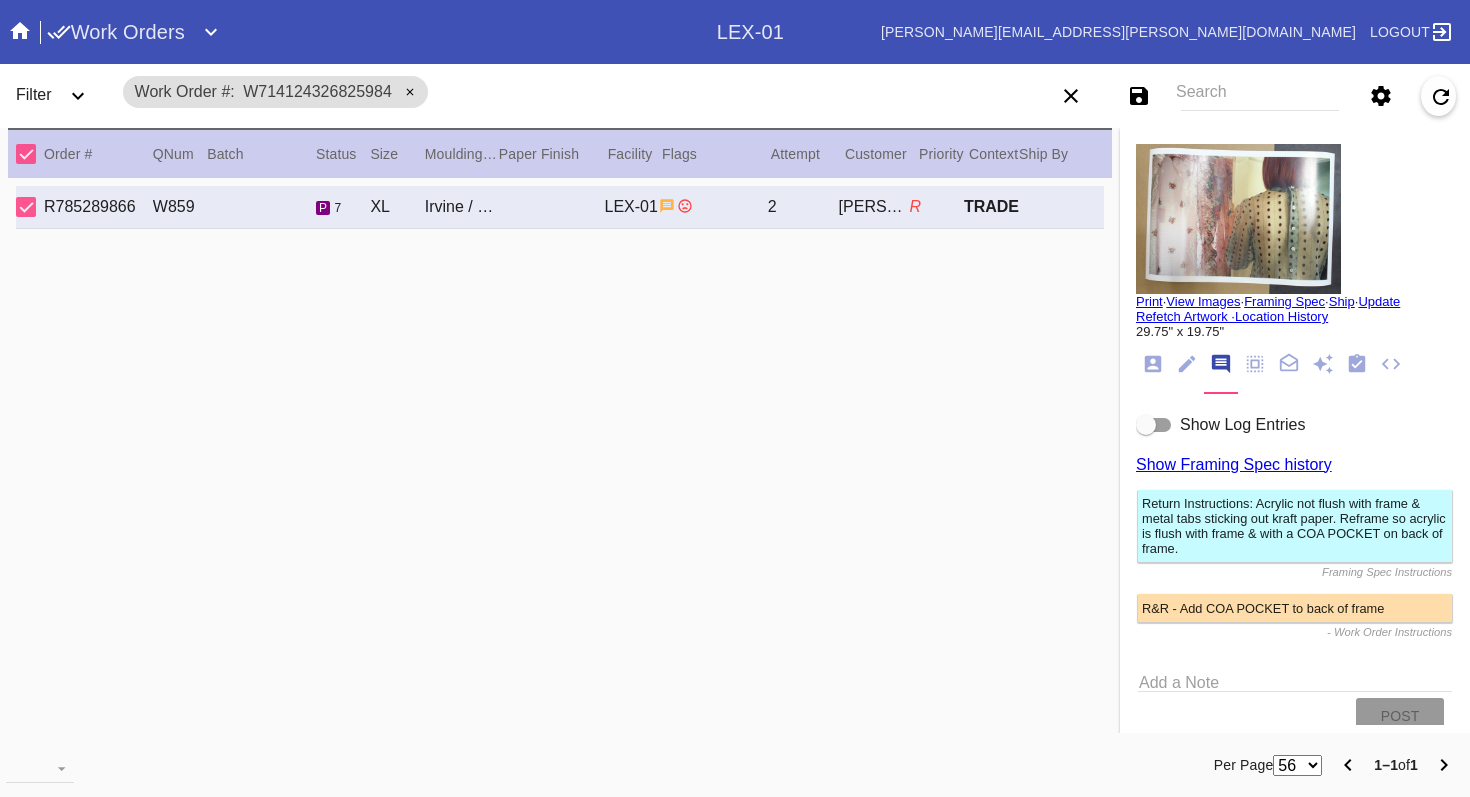 scroll, scrollTop: 48, scrollLeft: 0, axis: vertical 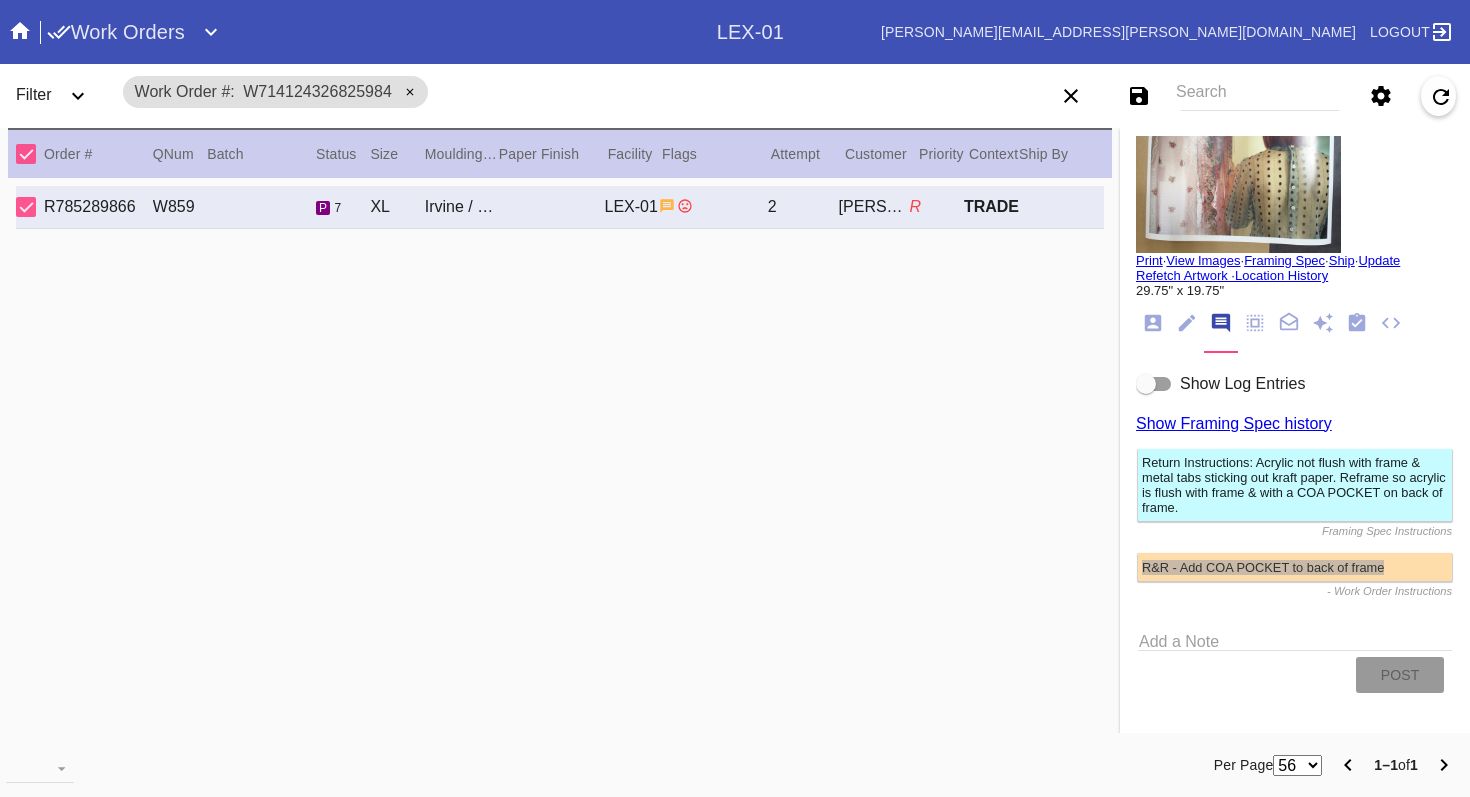 drag, startPoint x: 1378, startPoint y: 558, endPoint x: 1112, endPoint y: 567, distance: 266.15222 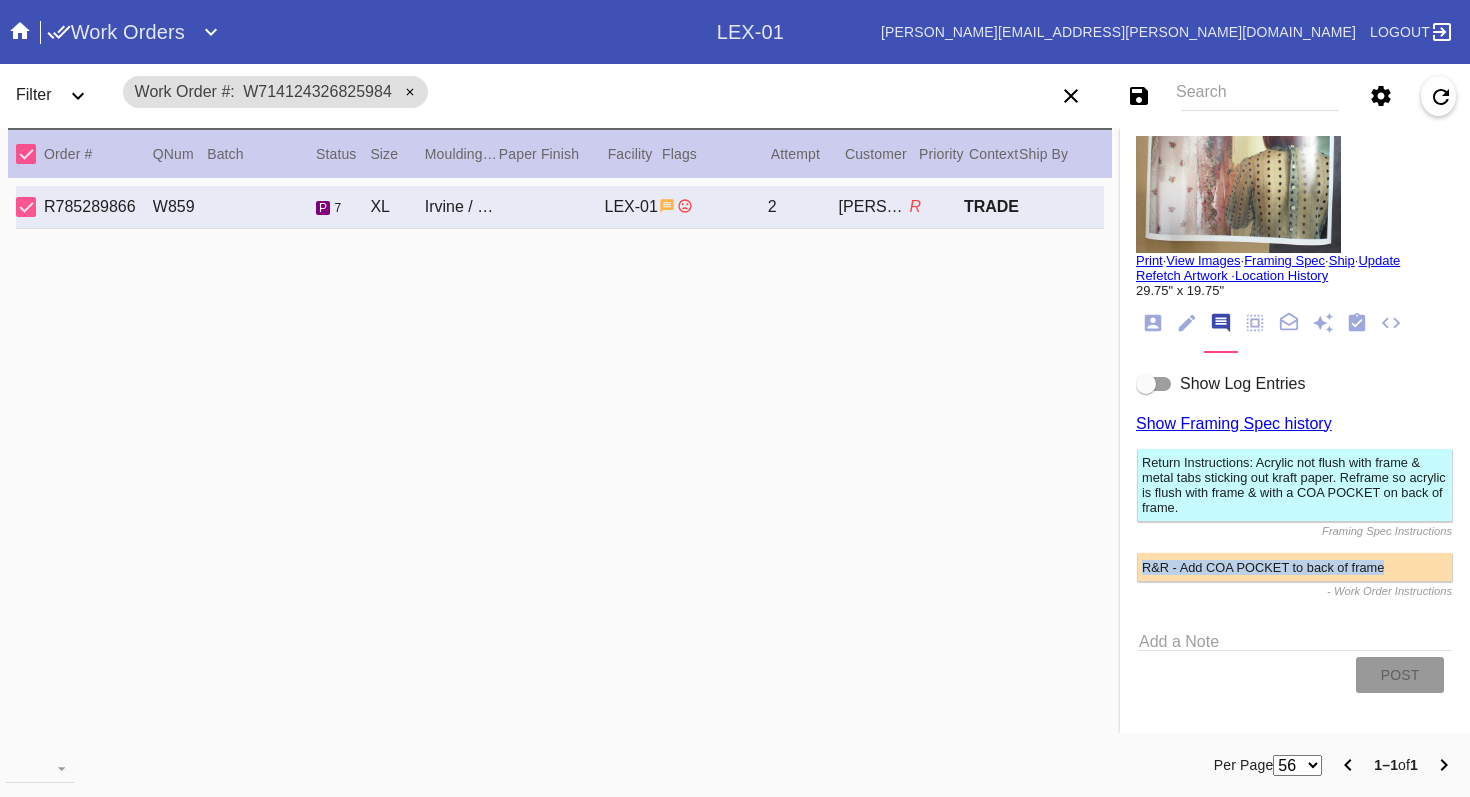 copy on "R&R - Add COA POCKET to back of frame" 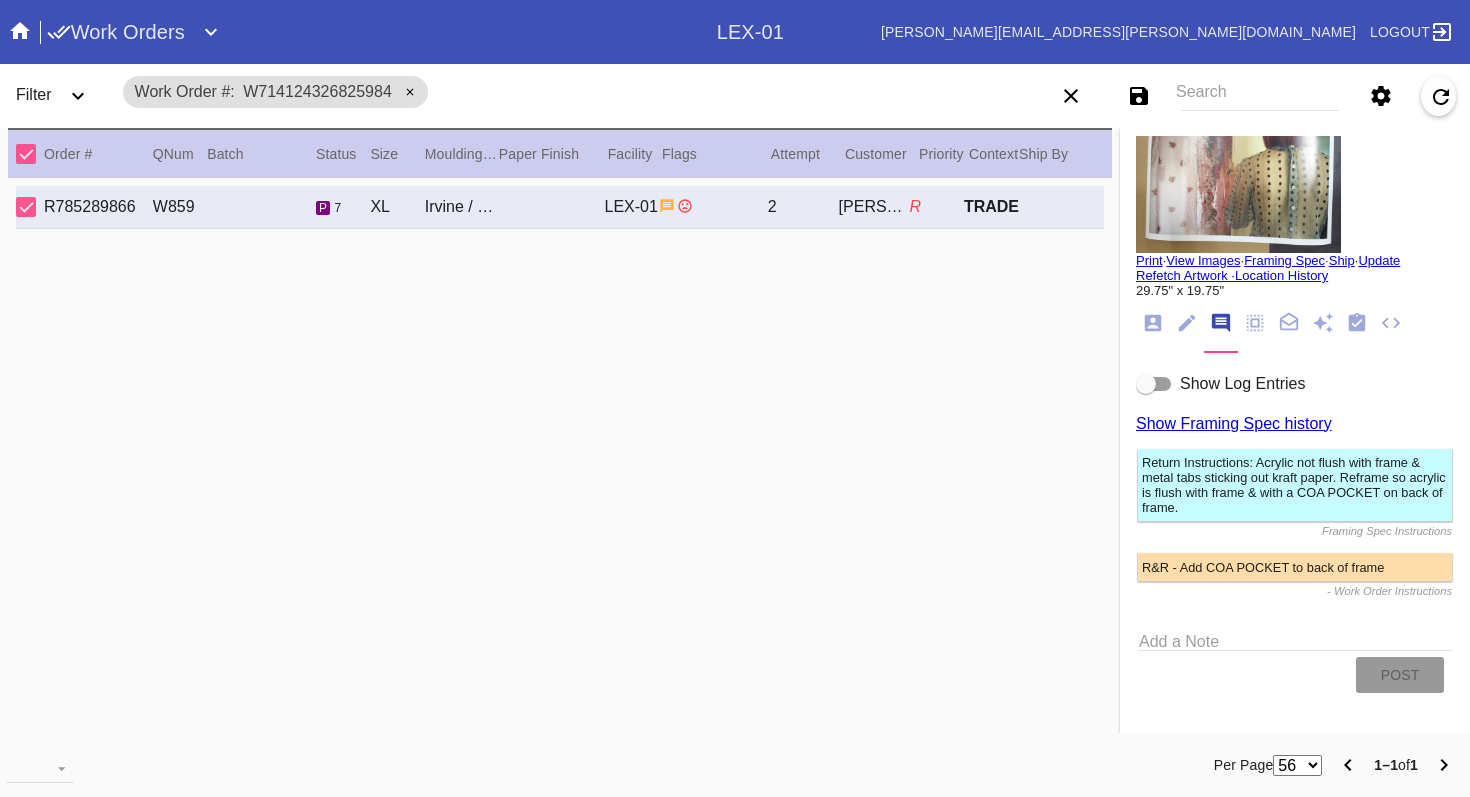 click on "Add a Note" at bounding box center [1295, 638] 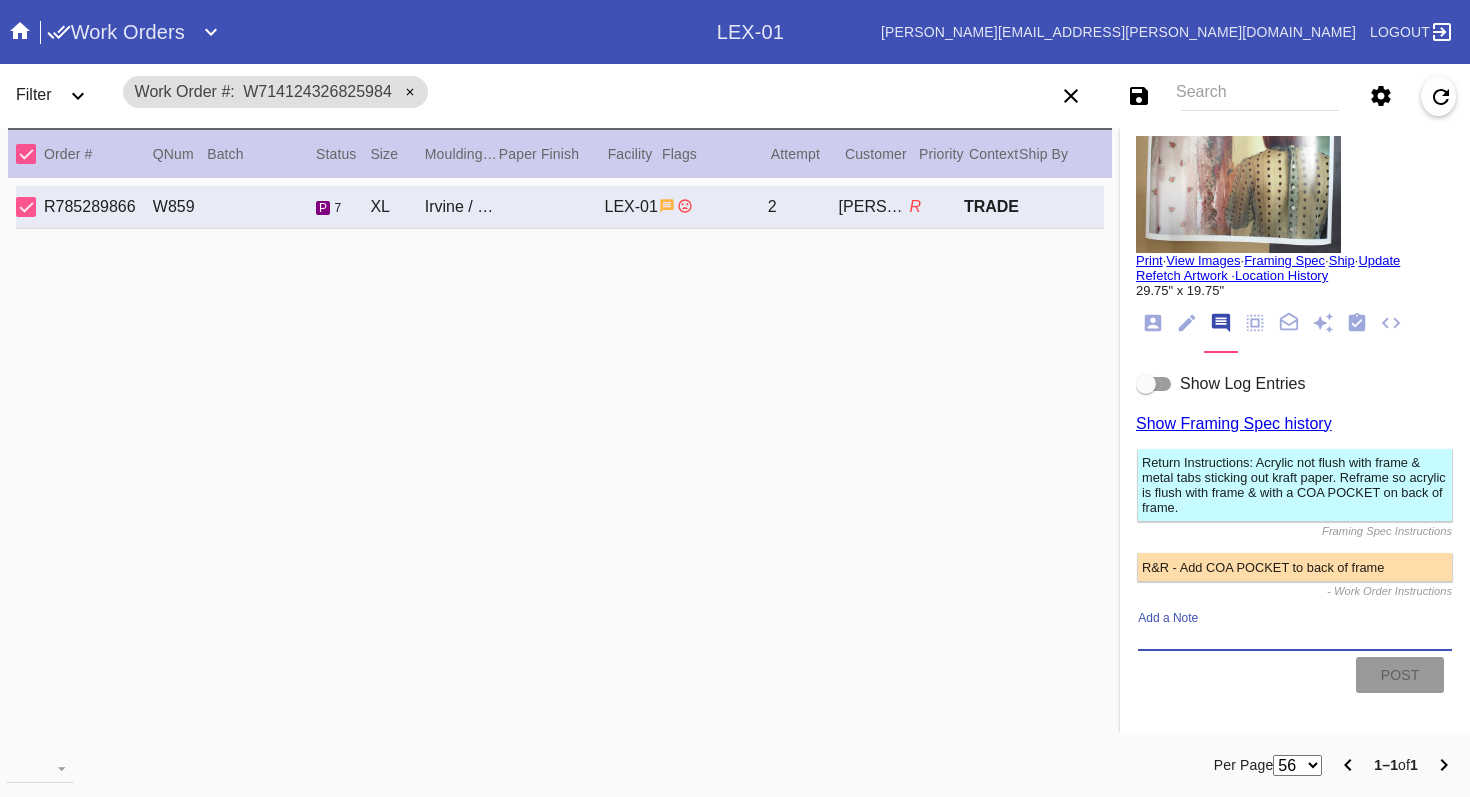 paste on "R&R - Add COA POCKET to back of frame" 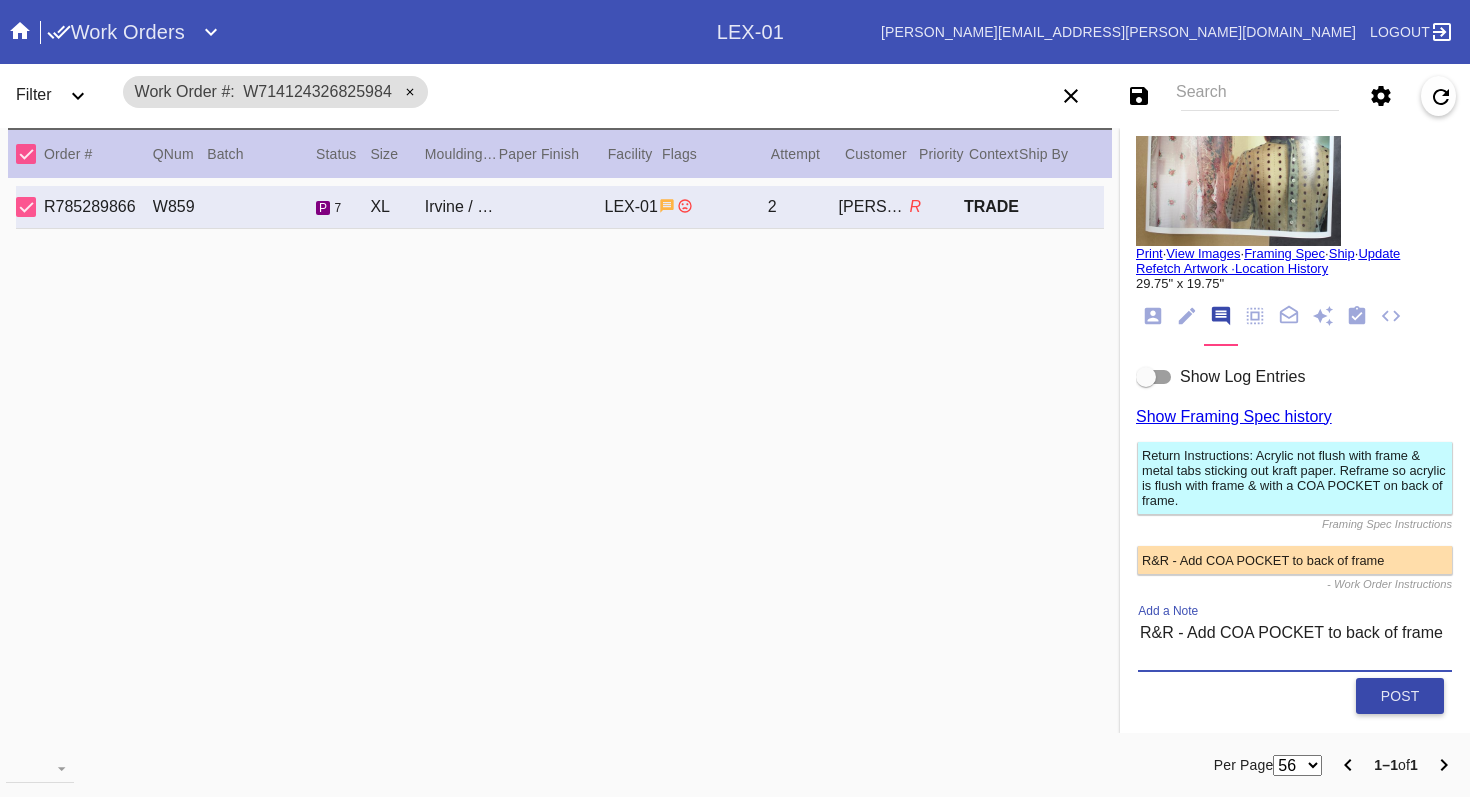 type on "R&R - Add COA POCKET to back of frame" 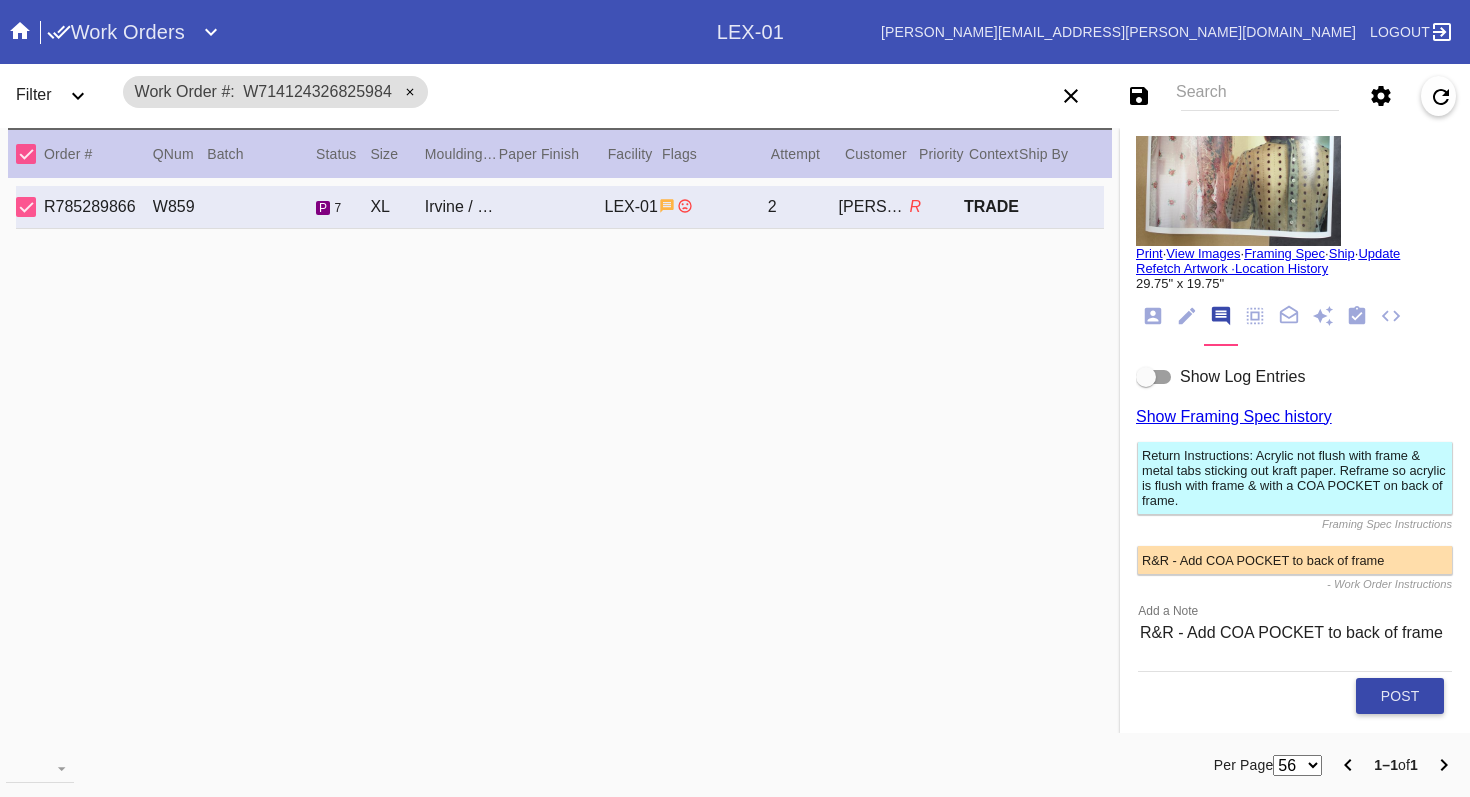 type 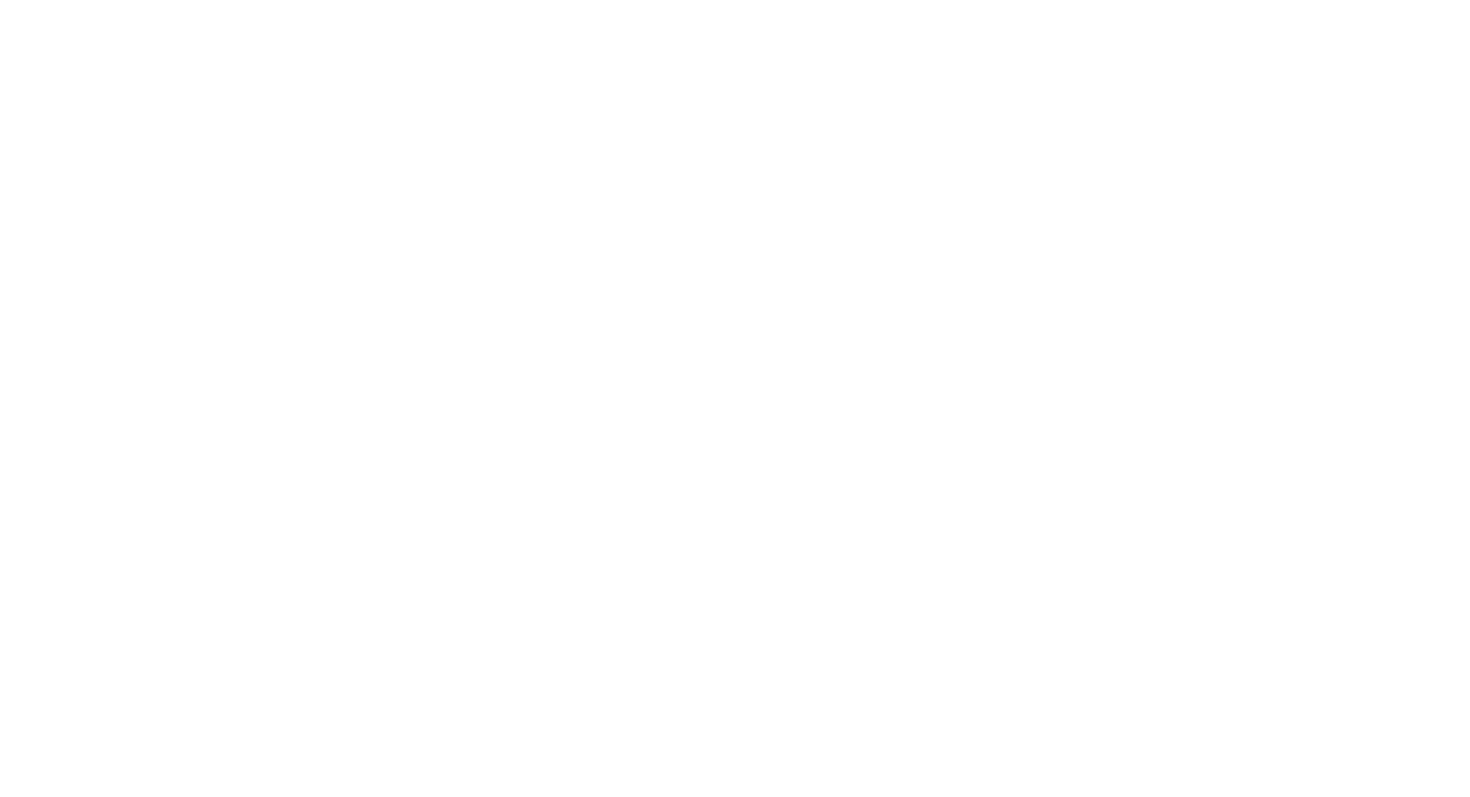 scroll, scrollTop: 0, scrollLeft: 0, axis: both 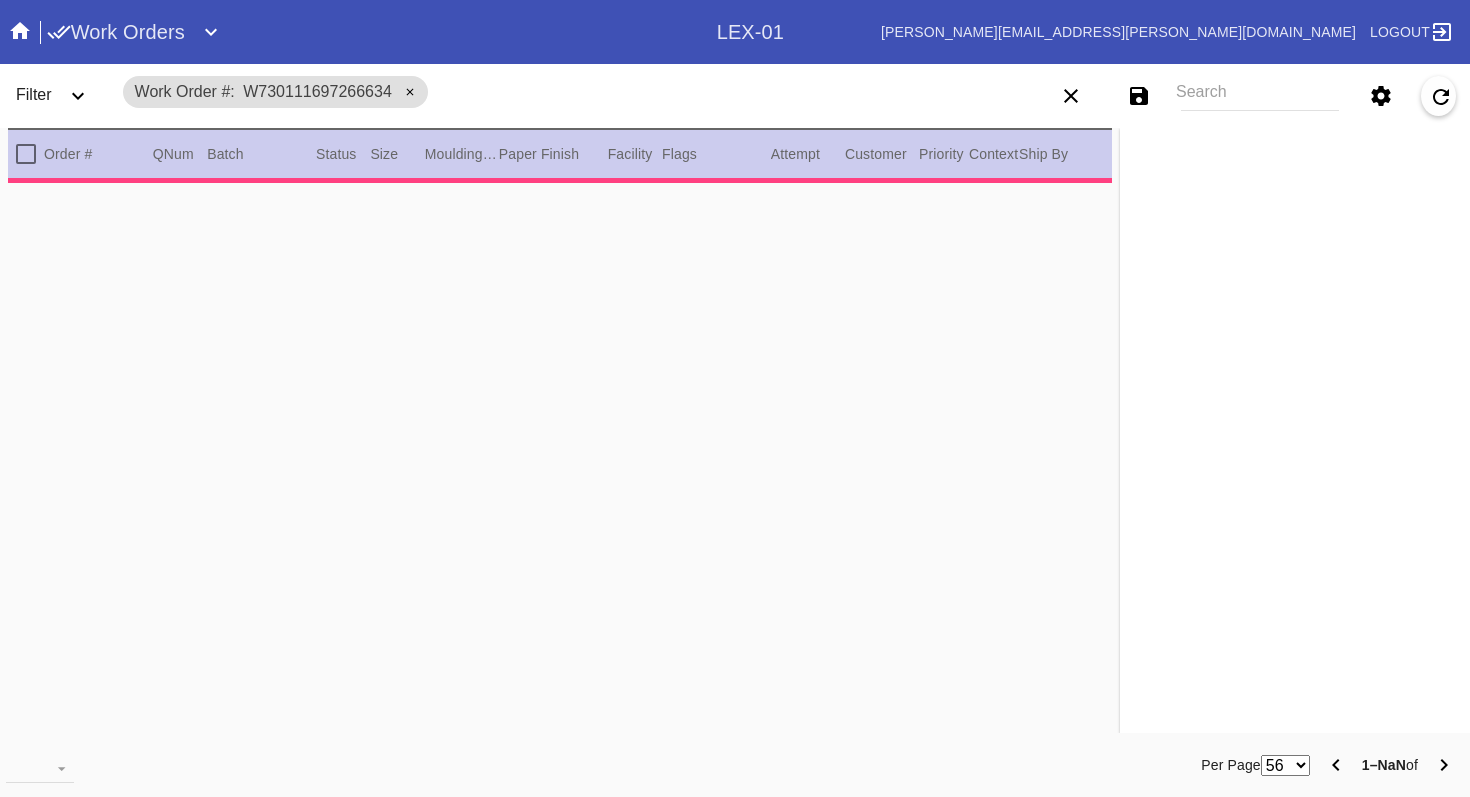 type on "2.5" 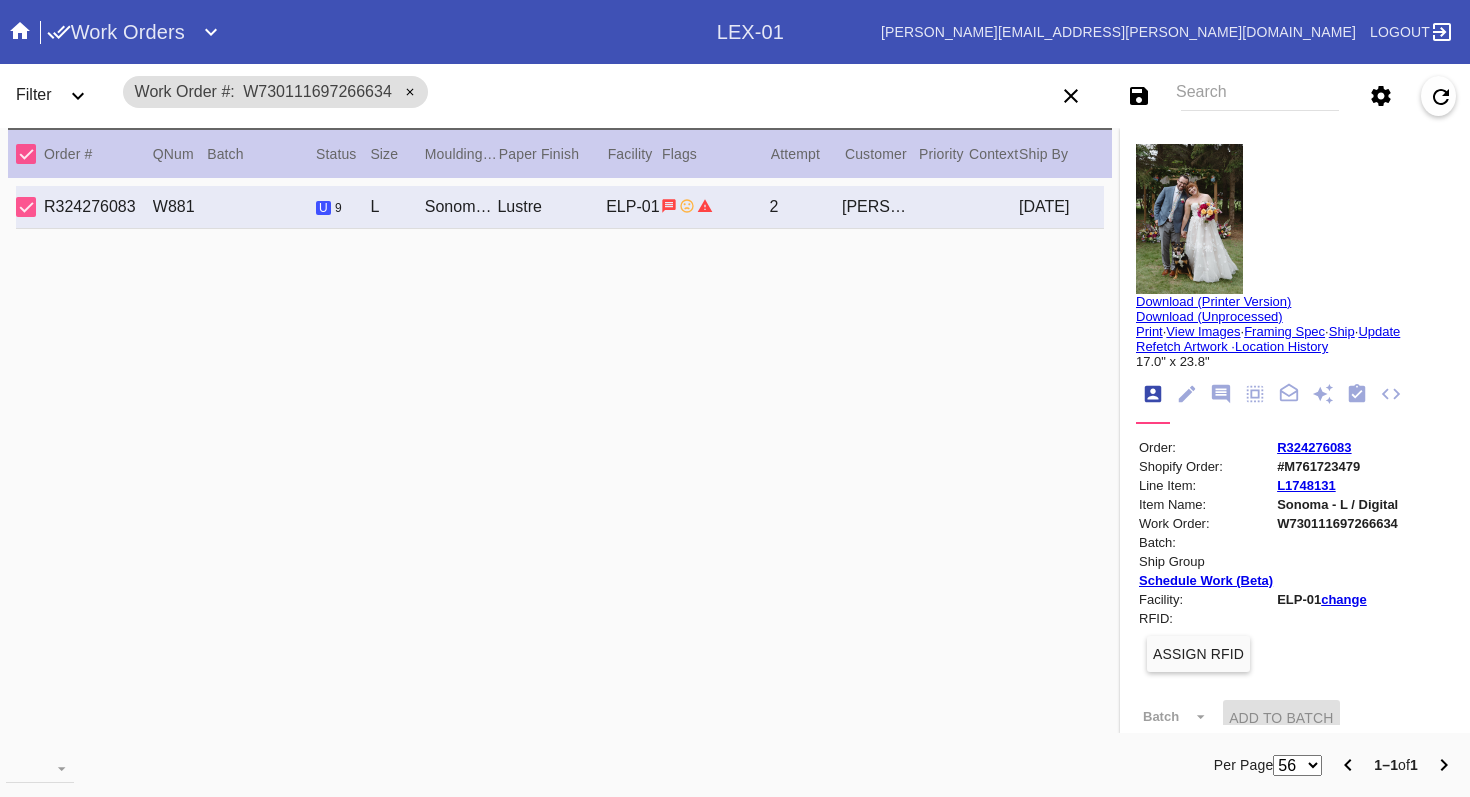click 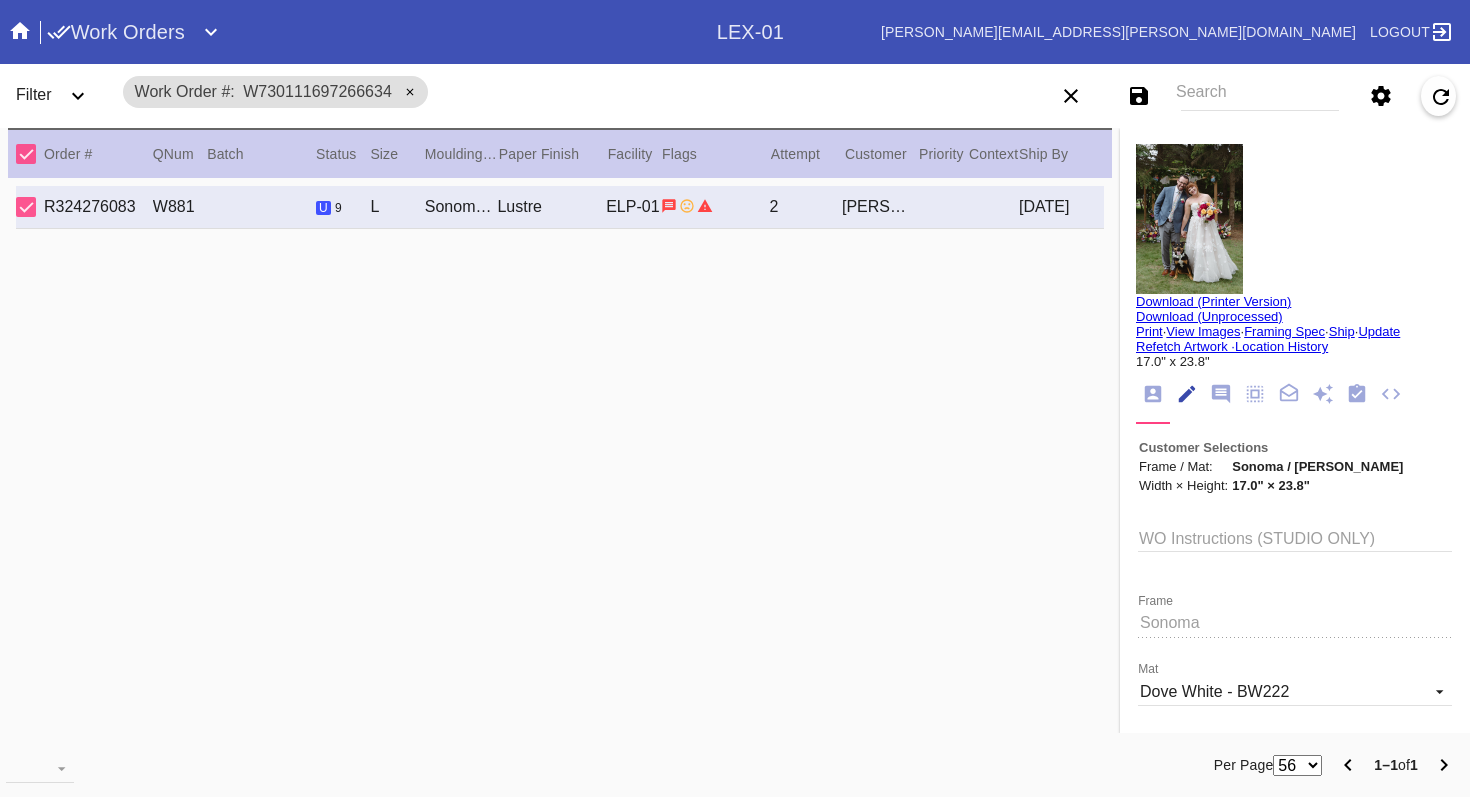 scroll, scrollTop: 73, scrollLeft: 0, axis: vertical 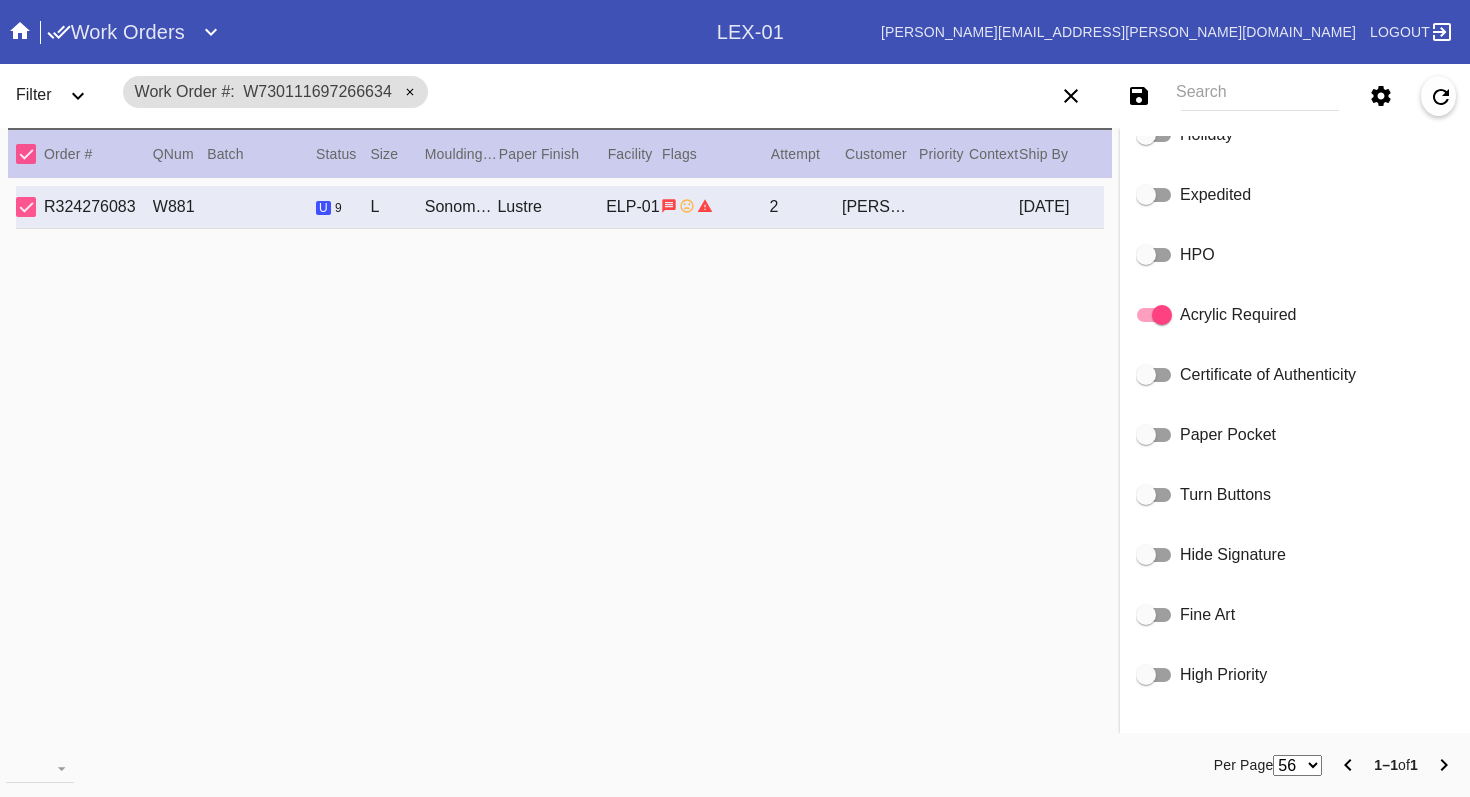 click 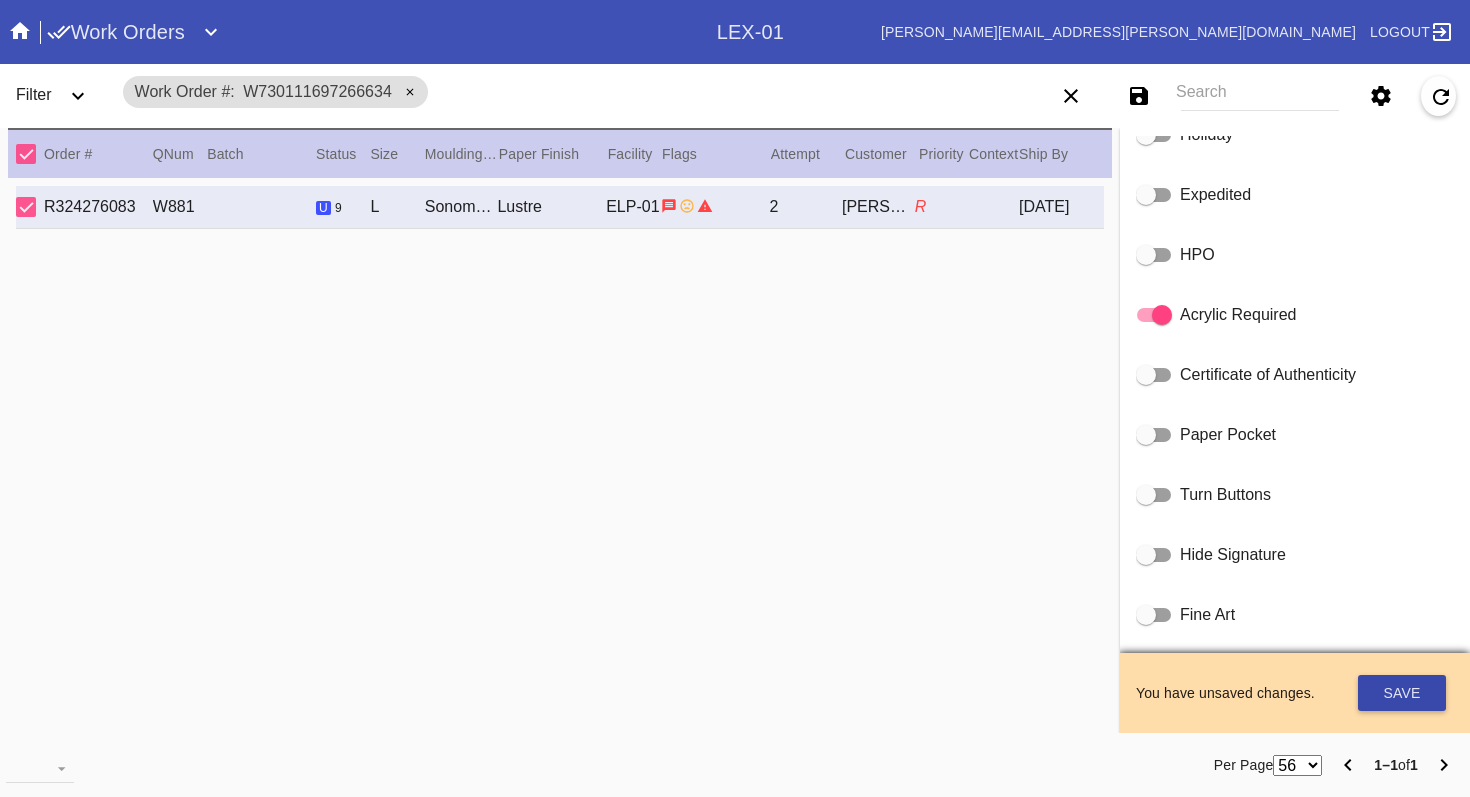 click on "Save" at bounding box center [1402, 693] 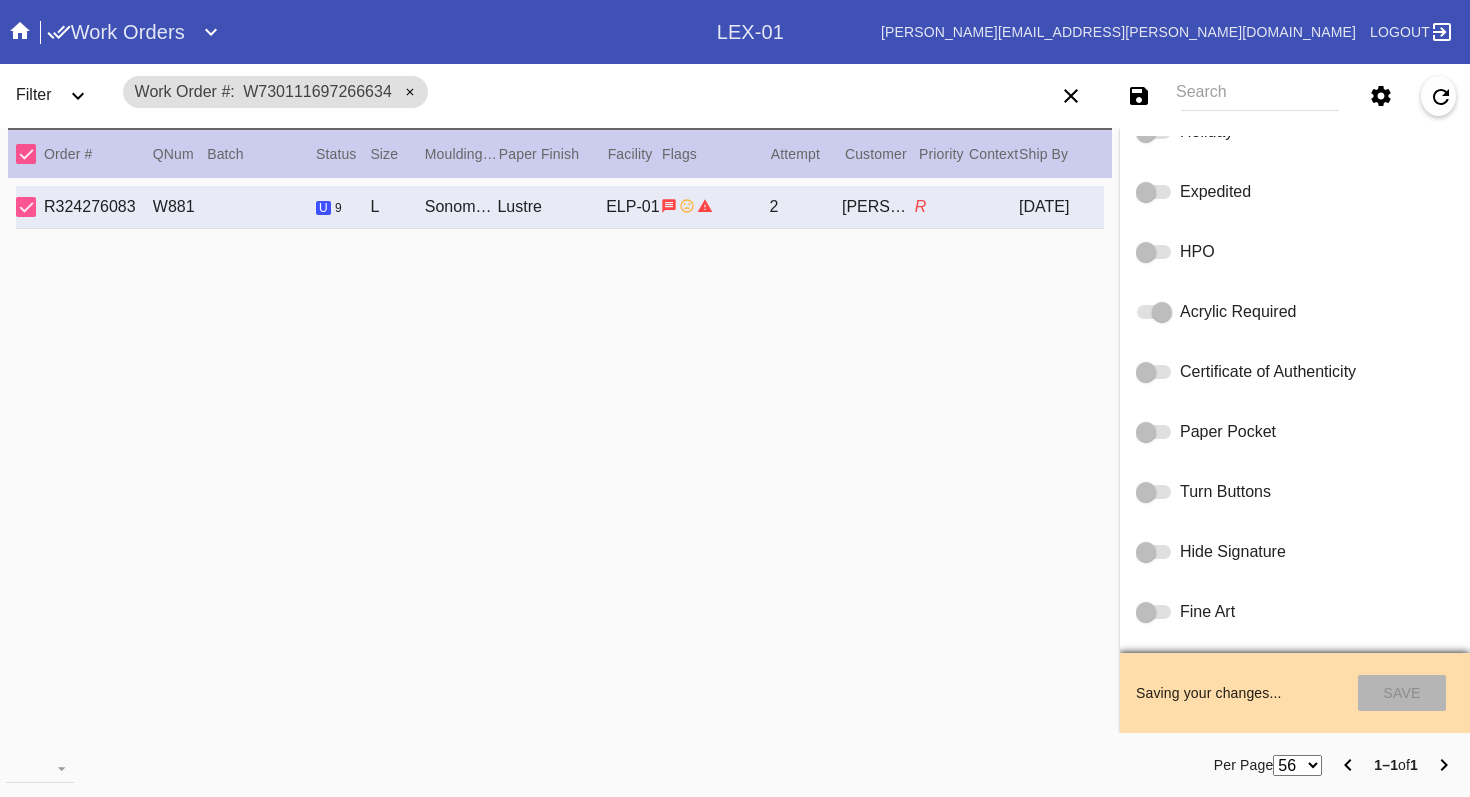scroll, scrollTop: 1141, scrollLeft: 0, axis: vertical 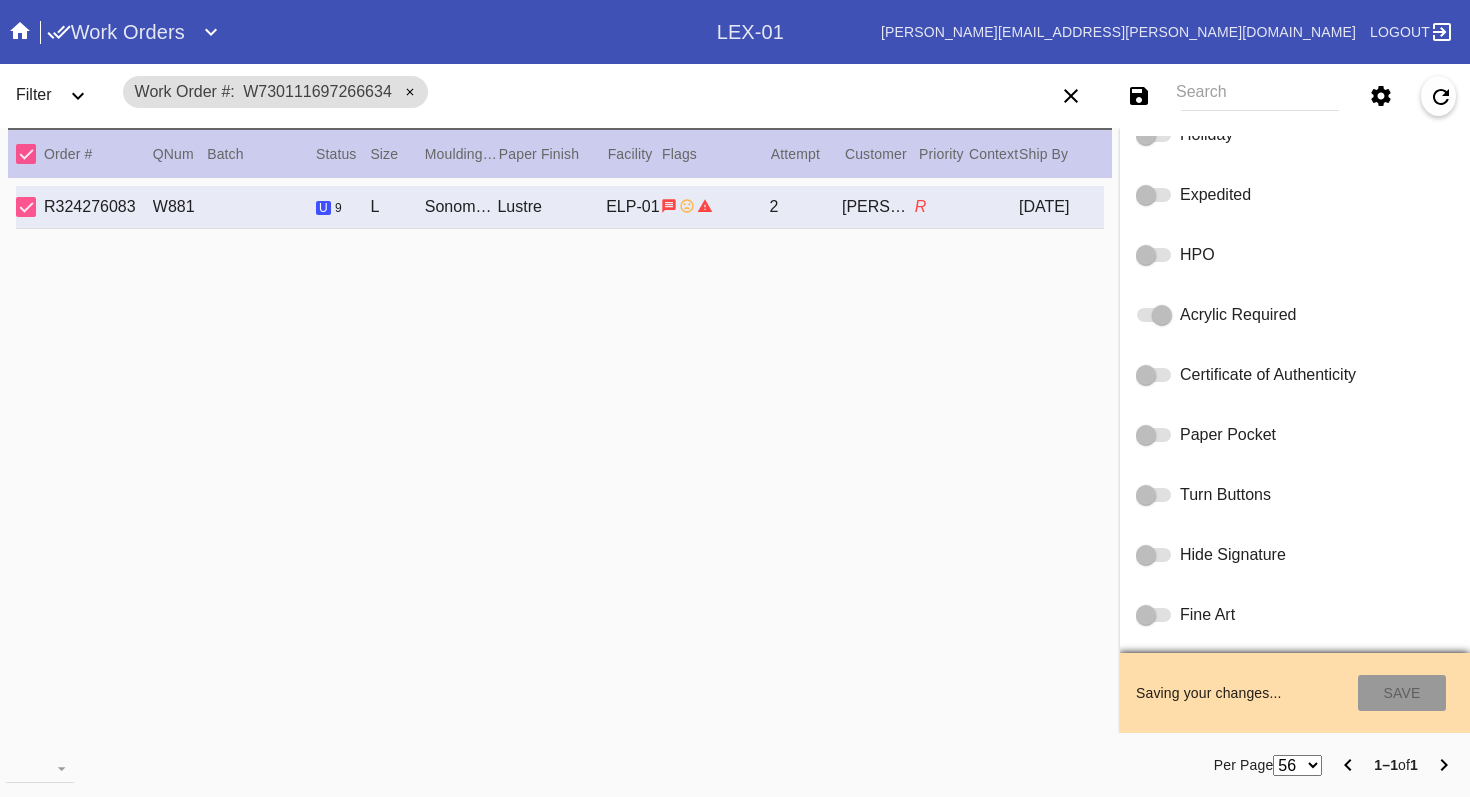 type on "[DATE]" 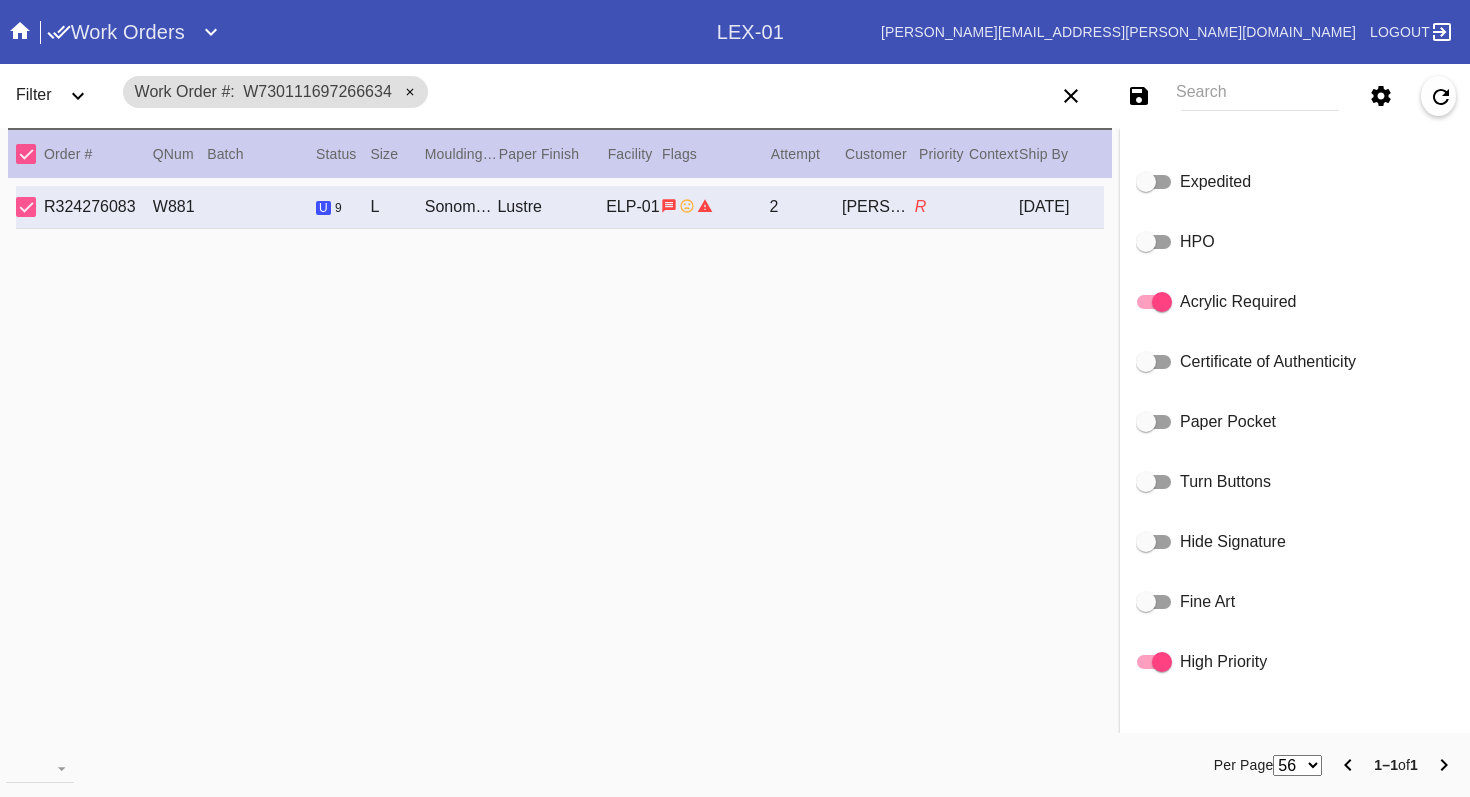 scroll, scrollTop: 1144, scrollLeft: 0, axis: vertical 